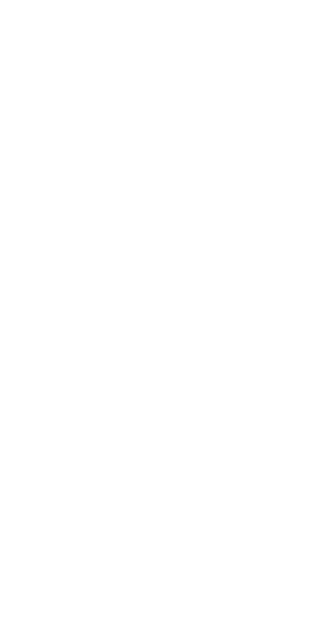 scroll, scrollTop: 0, scrollLeft: 0, axis: both 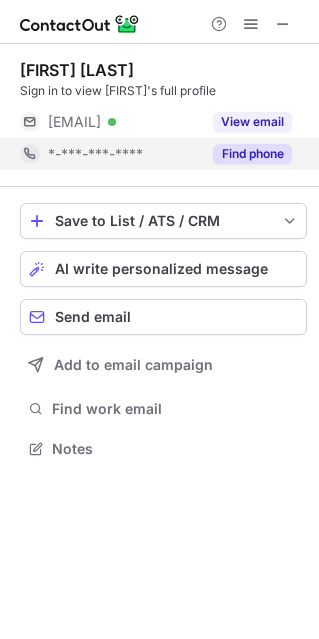 click on "Find phone" at bounding box center [246, 154] 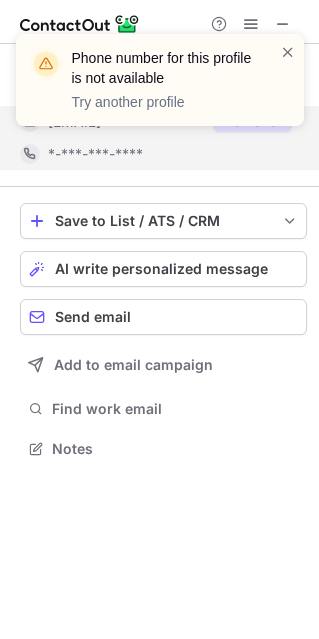 click on "Phone number for this profile is not available Try another profile" at bounding box center [160, 88] 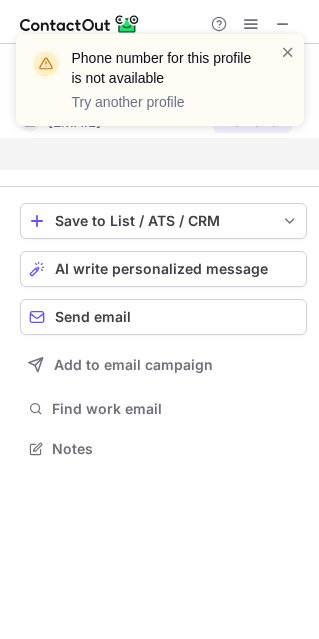 scroll, scrollTop: 402, scrollLeft: 319, axis: both 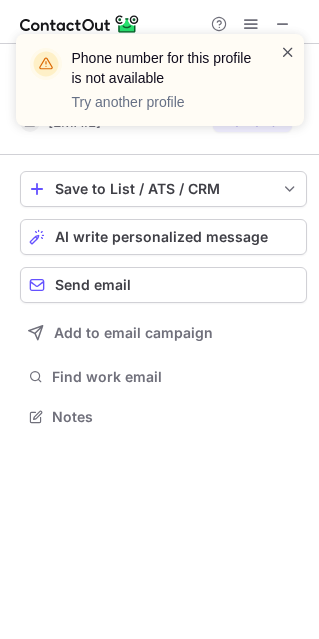 click at bounding box center [288, 52] 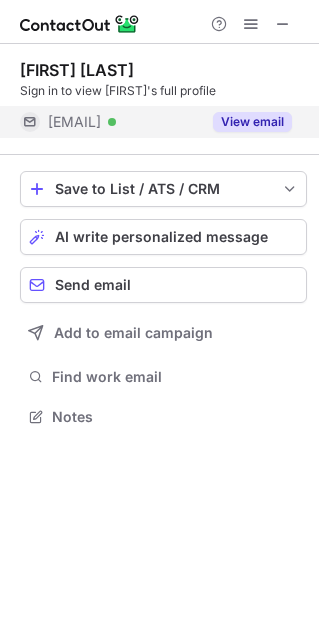 click on "View email" at bounding box center (252, 122) 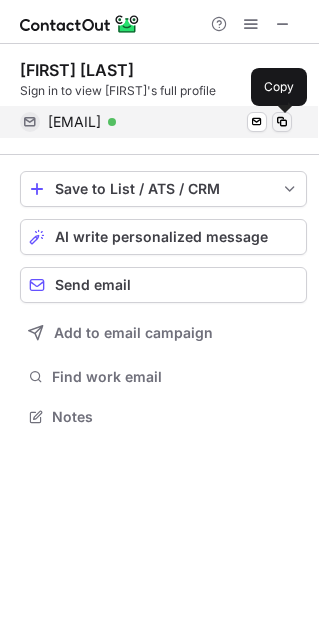 click at bounding box center [282, 122] 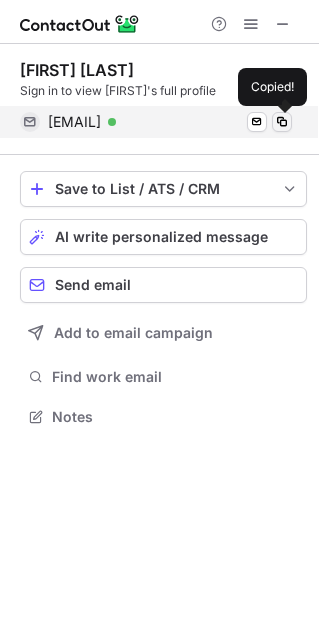 type 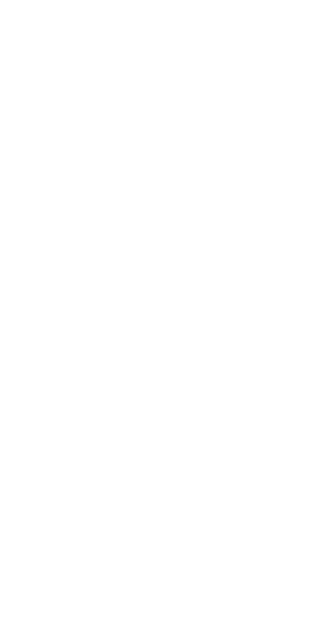 scroll, scrollTop: 0, scrollLeft: 0, axis: both 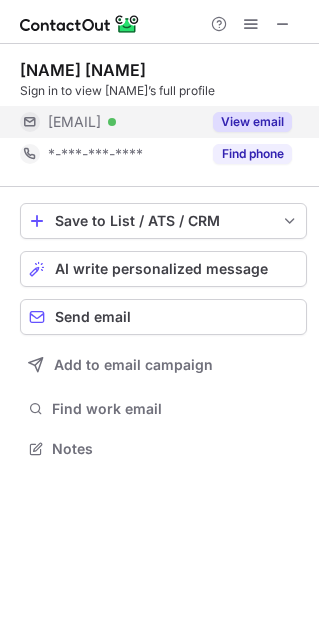 click on "View email" at bounding box center (252, 122) 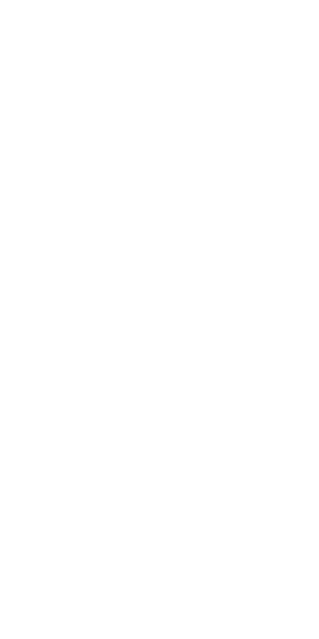 scroll, scrollTop: 0, scrollLeft: 0, axis: both 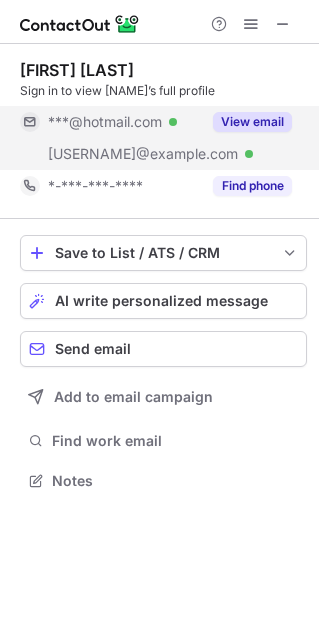 click on "View email" at bounding box center (252, 122) 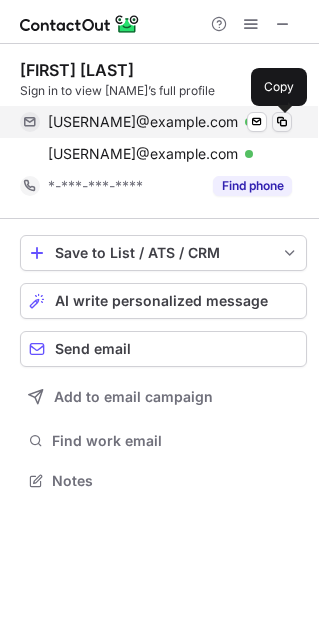 click at bounding box center [282, 122] 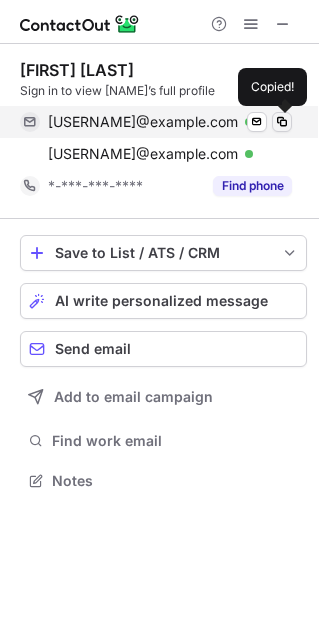 type 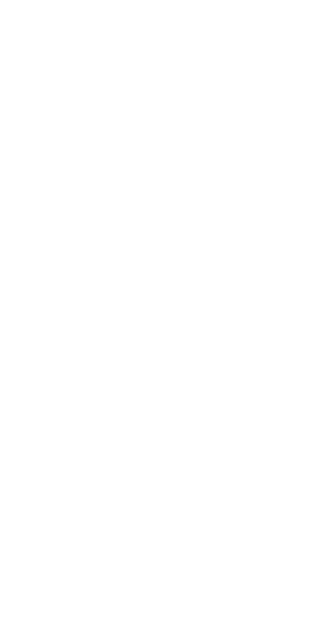 scroll, scrollTop: 0, scrollLeft: 0, axis: both 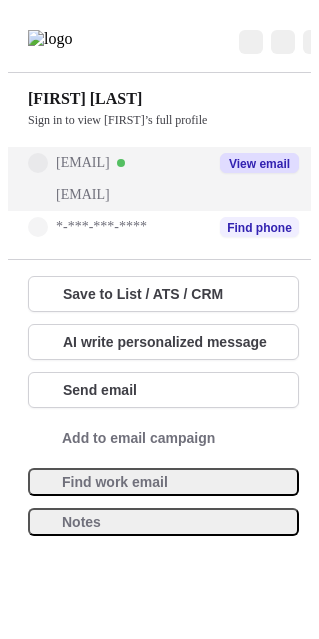 click on "View email" at bounding box center (259, 163) 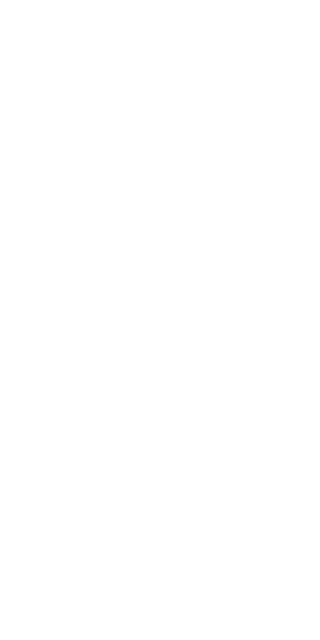 scroll, scrollTop: 0, scrollLeft: 0, axis: both 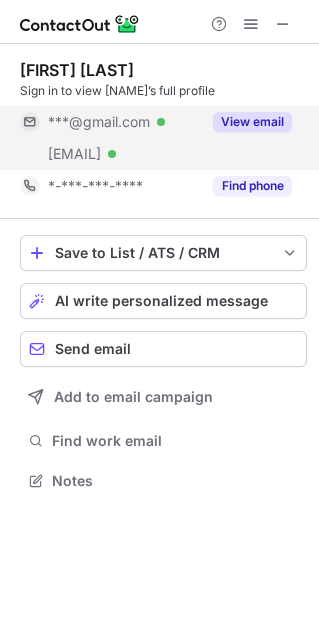 click on "View email" at bounding box center (246, 122) 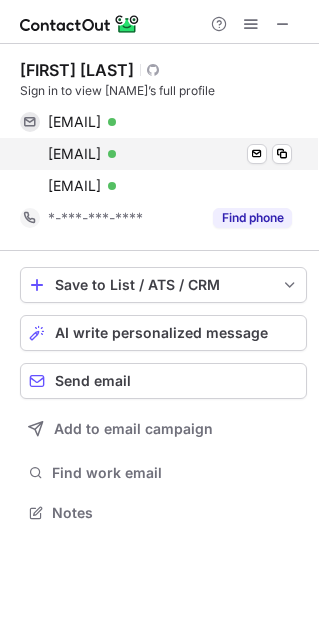 scroll, scrollTop: 10, scrollLeft: 10, axis: both 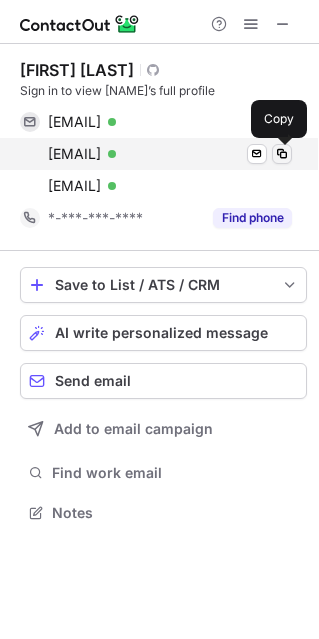 click at bounding box center [282, 154] 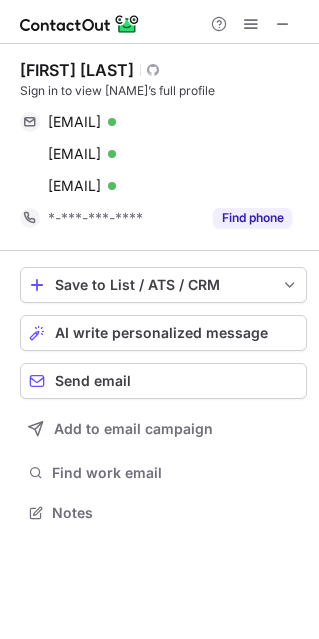 type 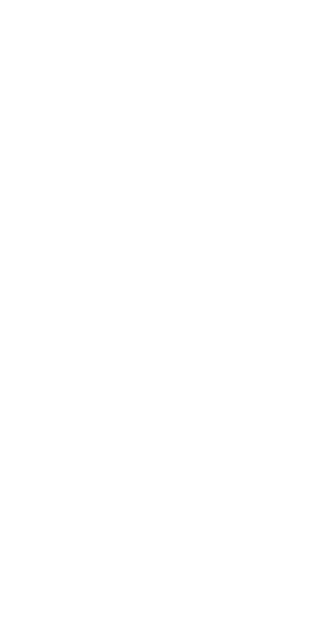 scroll, scrollTop: 0, scrollLeft: 0, axis: both 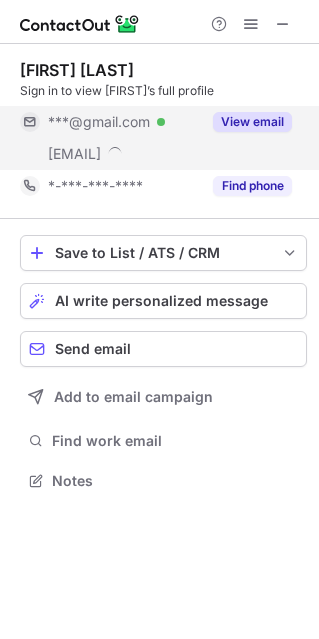 click on "View email" at bounding box center [252, 122] 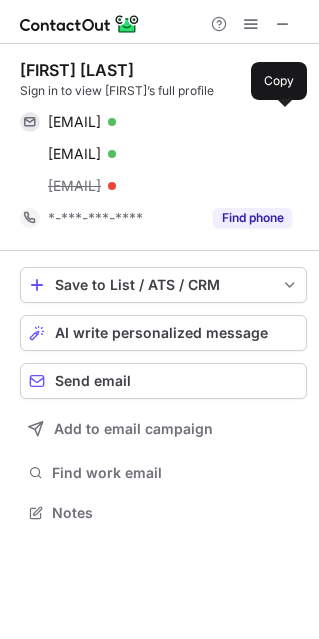 scroll, scrollTop: 10, scrollLeft: 10, axis: both 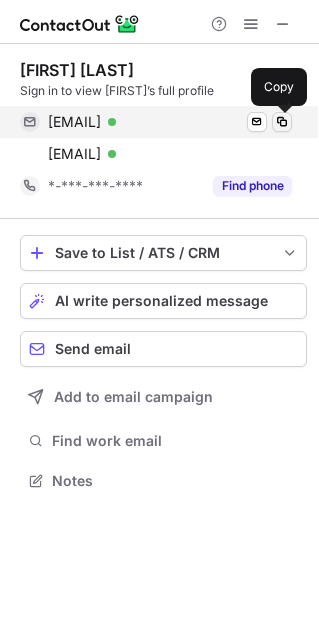type 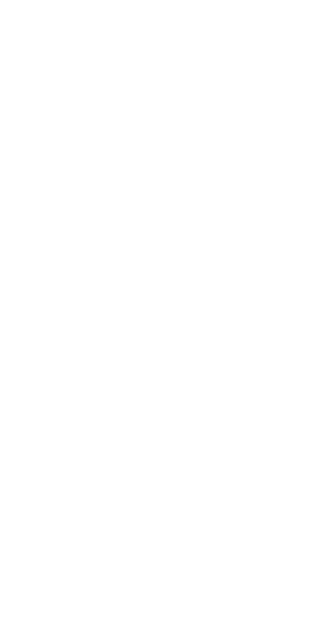 scroll, scrollTop: 0, scrollLeft: 0, axis: both 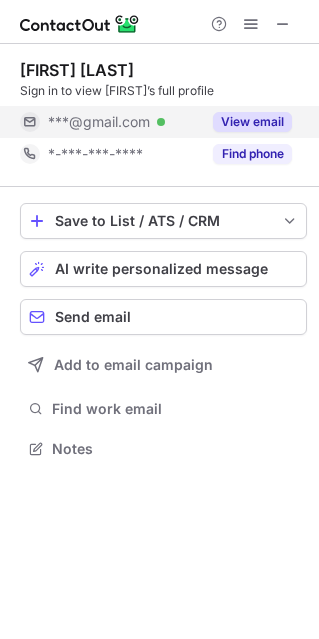 click on "View email" at bounding box center (252, 122) 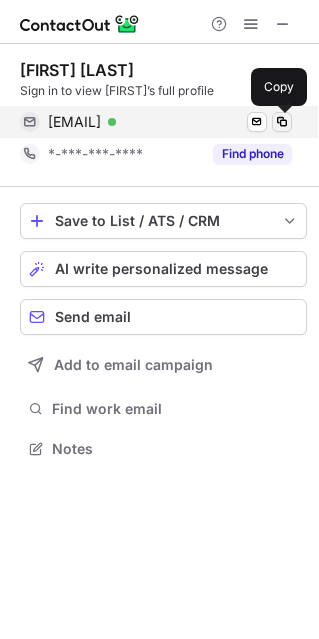 click at bounding box center [282, 122] 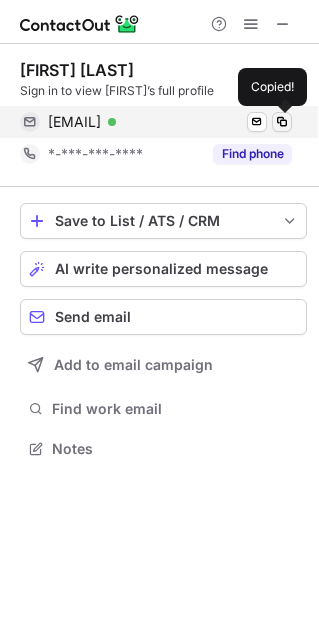 type 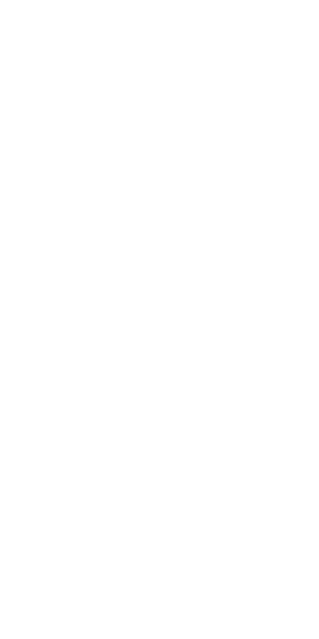 scroll, scrollTop: 0, scrollLeft: 0, axis: both 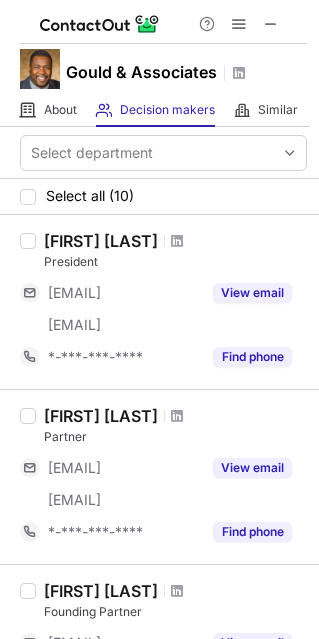 click on "Gerry Gould" at bounding box center [175, 241] 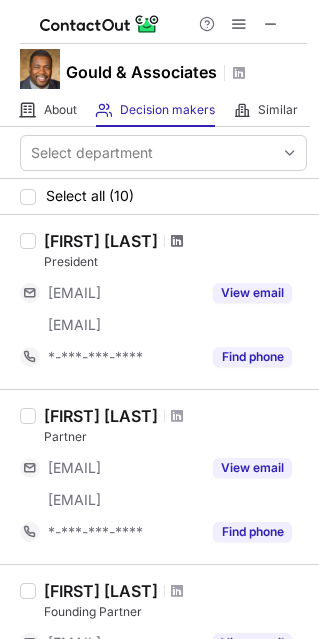 click at bounding box center [177, 241] 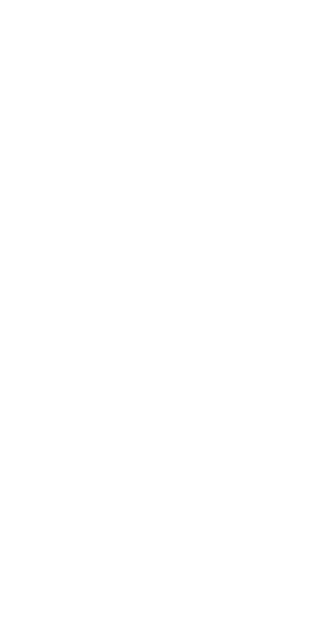 scroll, scrollTop: 0, scrollLeft: 0, axis: both 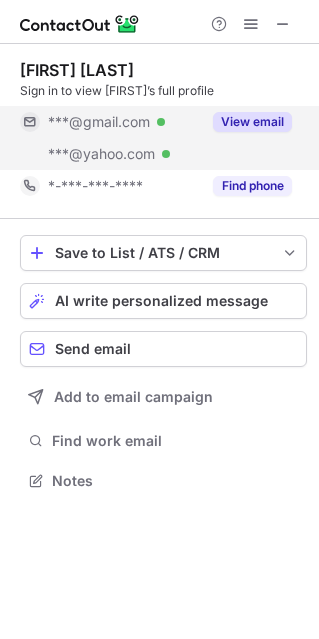 click on "View email" at bounding box center (252, 122) 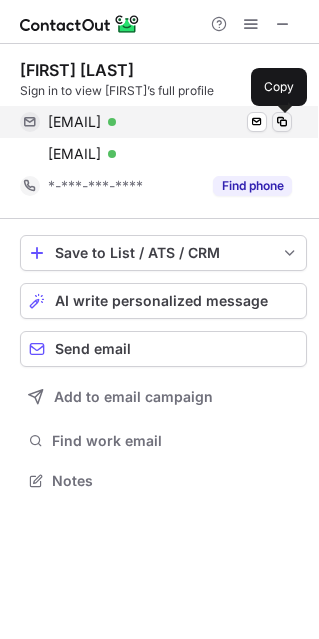 click at bounding box center [282, 122] 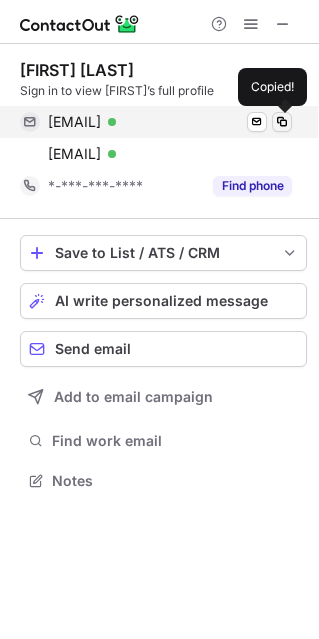 type 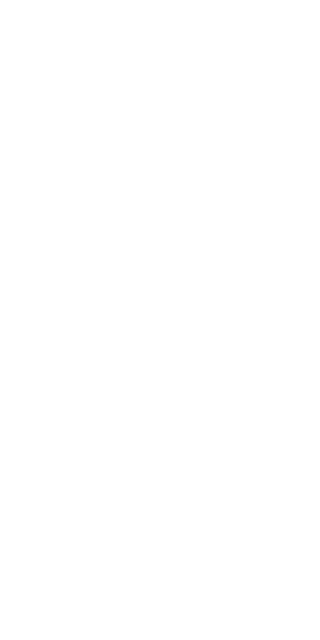 scroll, scrollTop: 0, scrollLeft: 0, axis: both 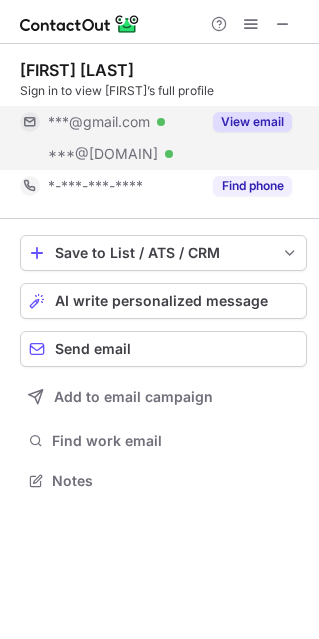 click on "View email" at bounding box center [252, 122] 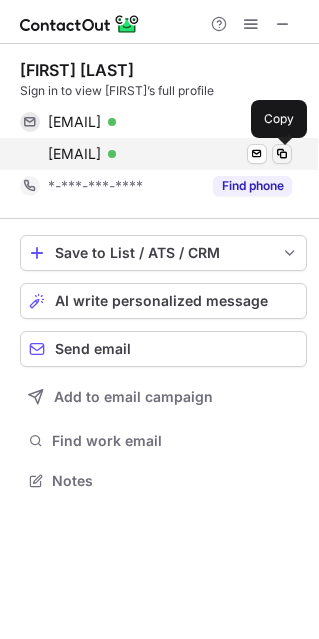 click at bounding box center [282, 154] 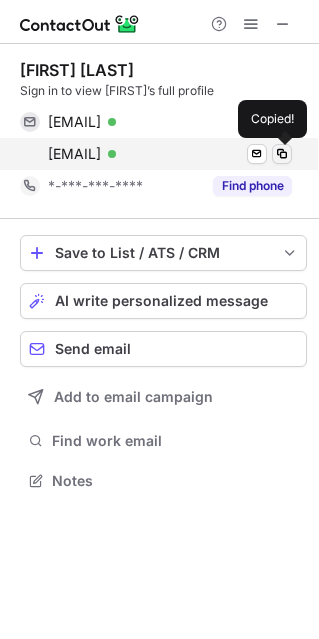 type 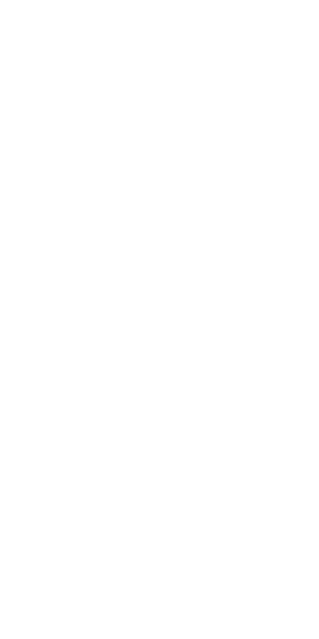 scroll, scrollTop: 0, scrollLeft: 0, axis: both 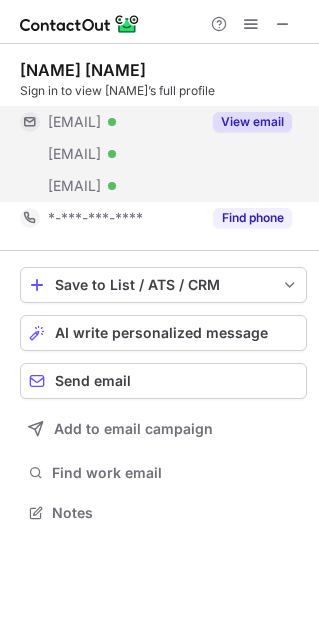 click on "View email" at bounding box center (252, 122) 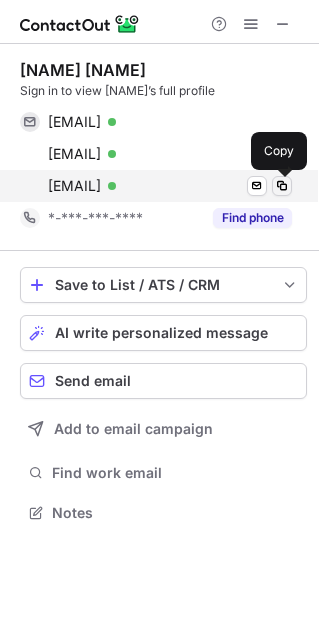 click at bounding box center (282, 186) 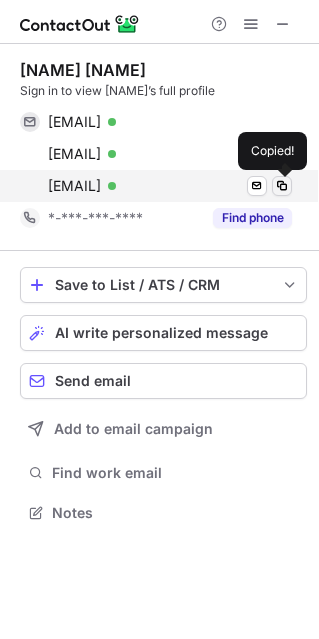 type 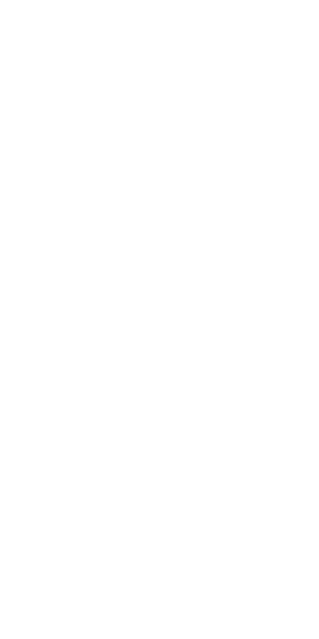 scroll, scrollTop: 0, scrollLeft: 0, axis: both 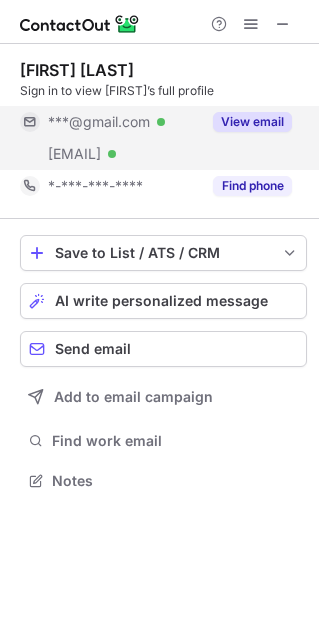click on "View email" at bounding box center (252, 122) 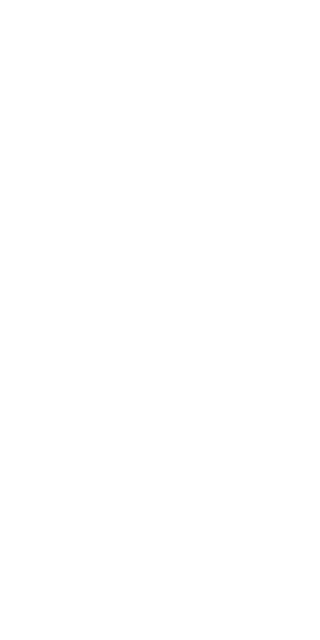 scroll, scrollTop: 0, scrollLeft: 0, axis: both 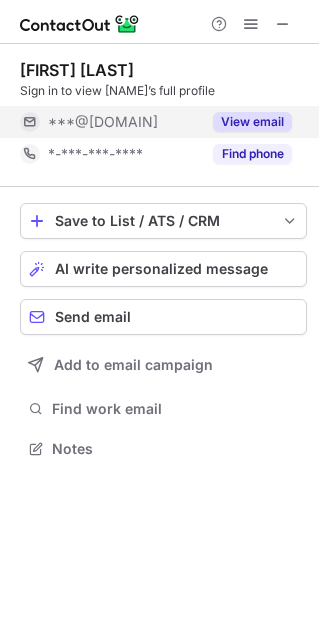 click on "View email" at bounding box center [252, 122] 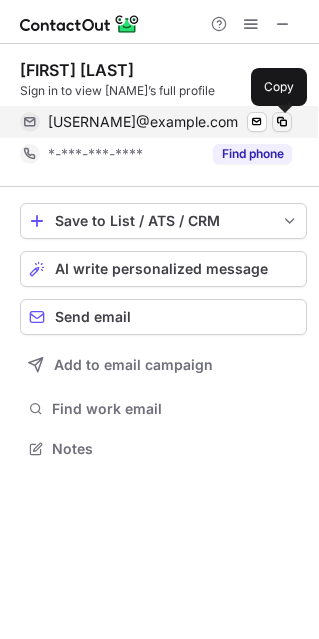 type 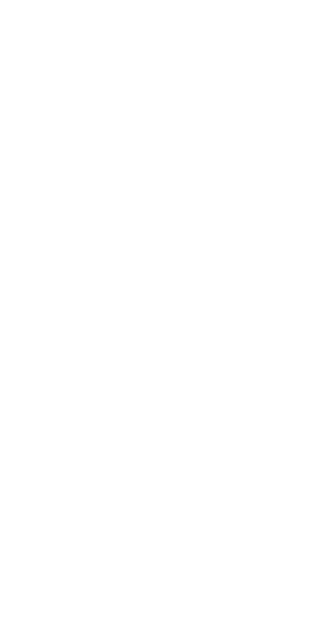 scroll, scrollTop: 0, scrollLeft: 0, axis: both 